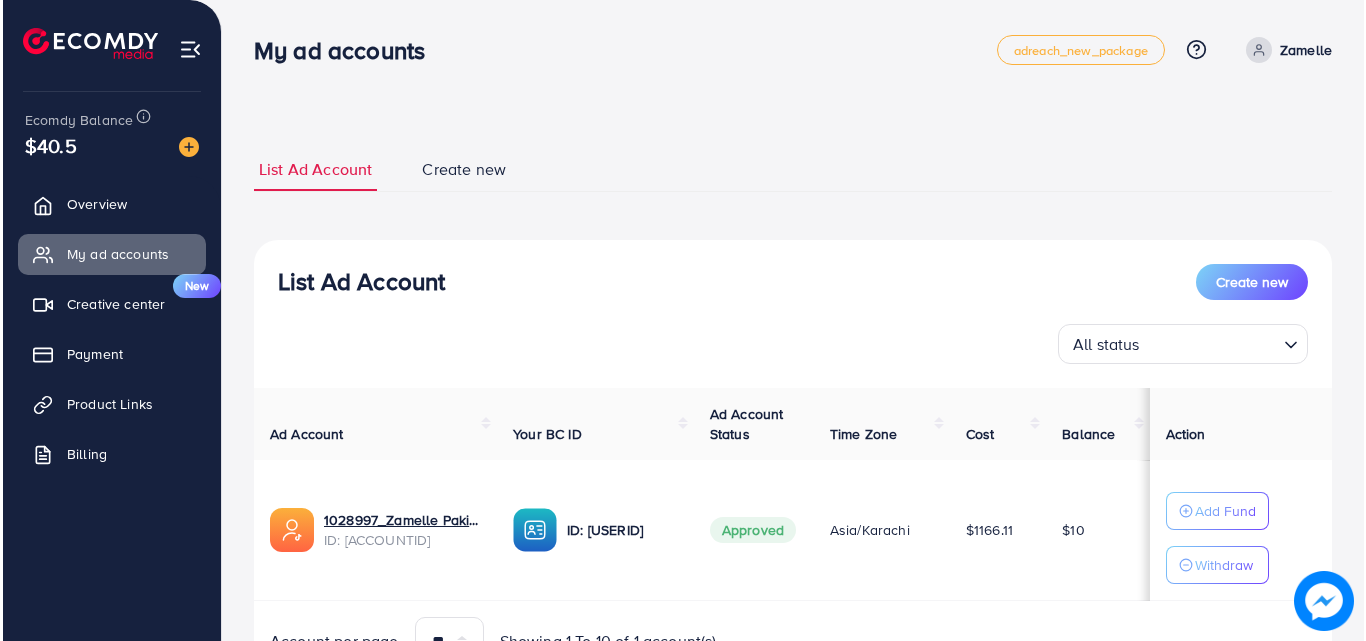 scroll, scrollTop: 0, scrollLeft: 0, axis: both 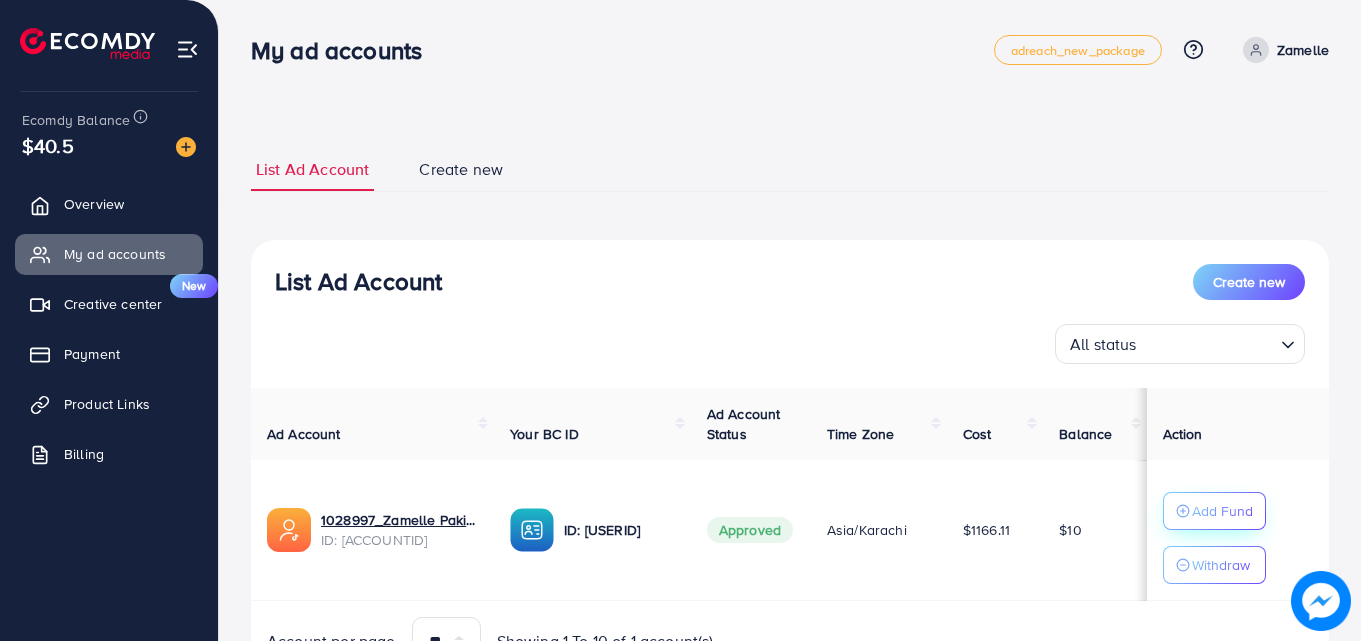 click on "Add Fund" at bounding box center [1222, 511] 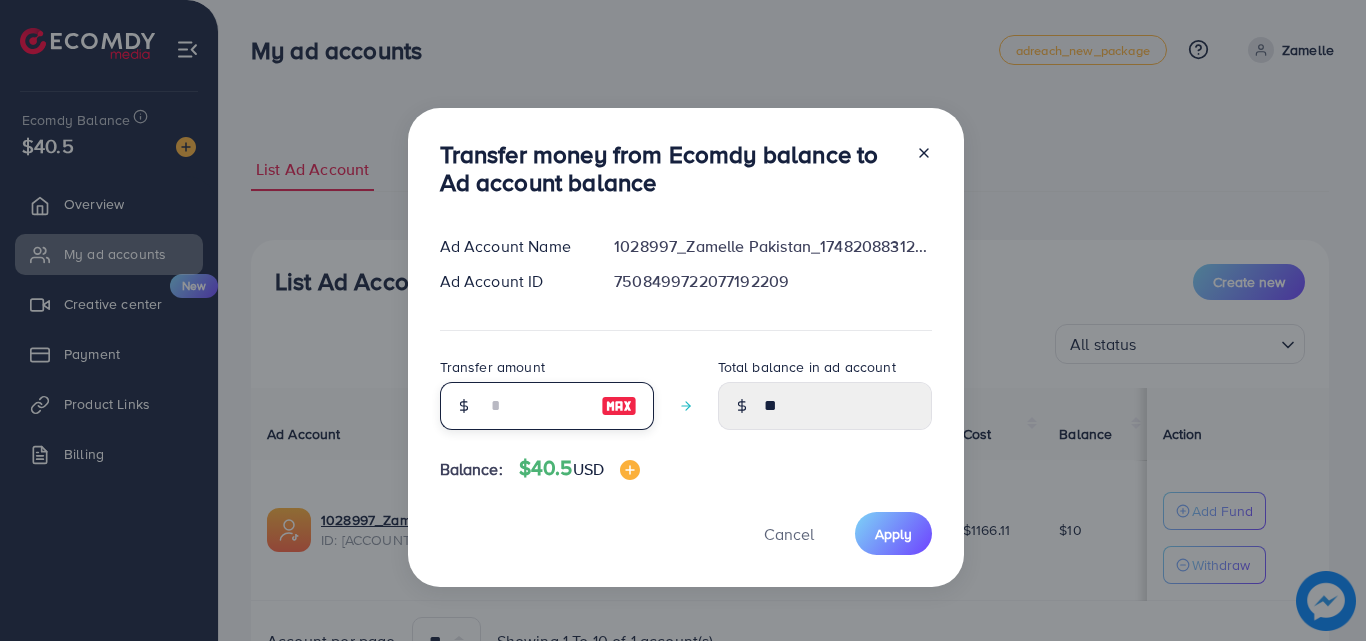 click at bounding box center [536, 406] 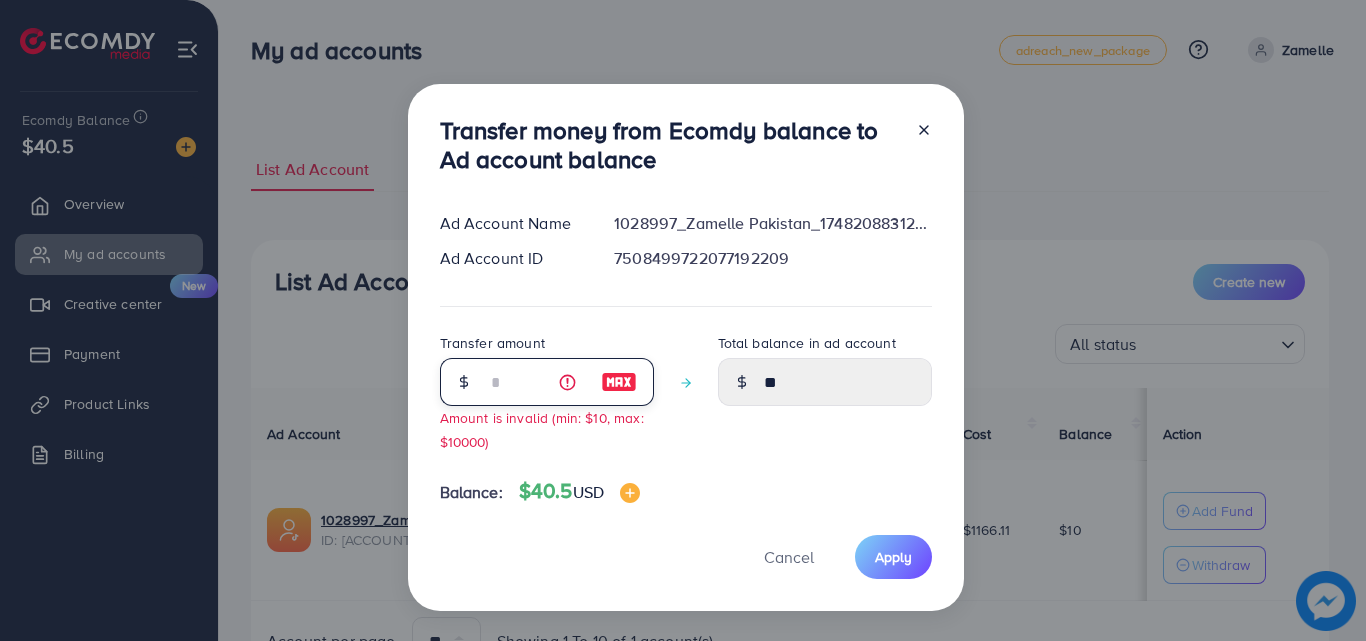type on "*****" 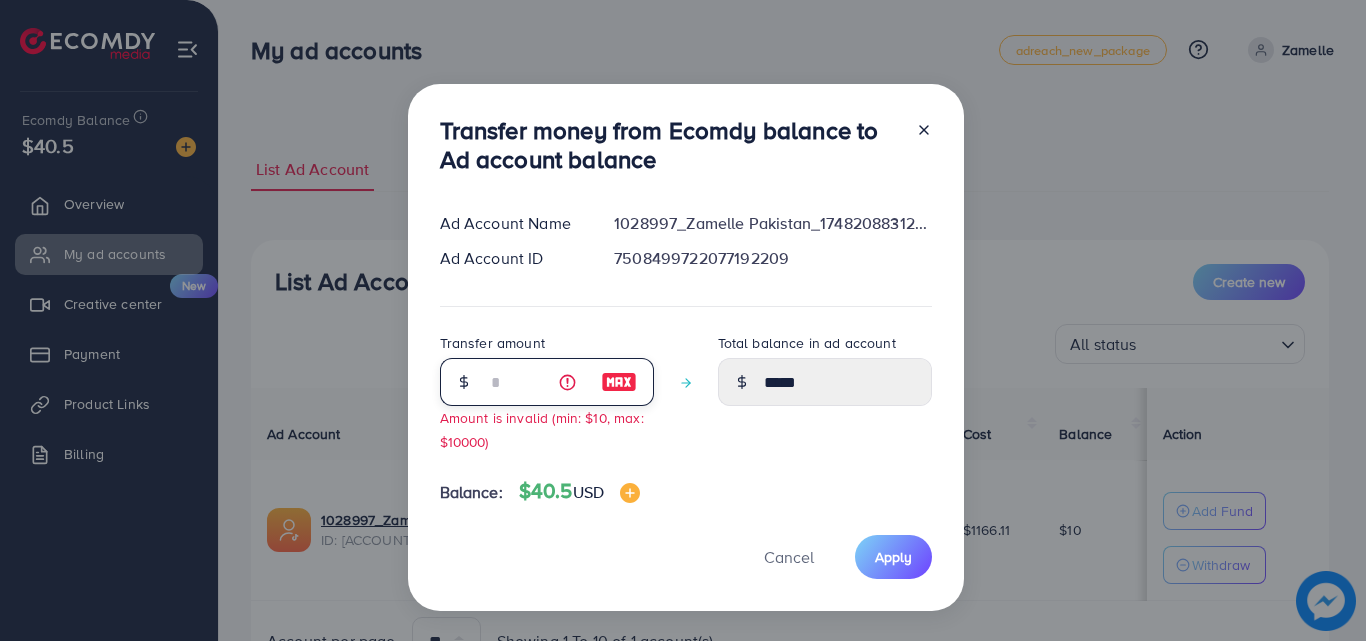 type on "**" 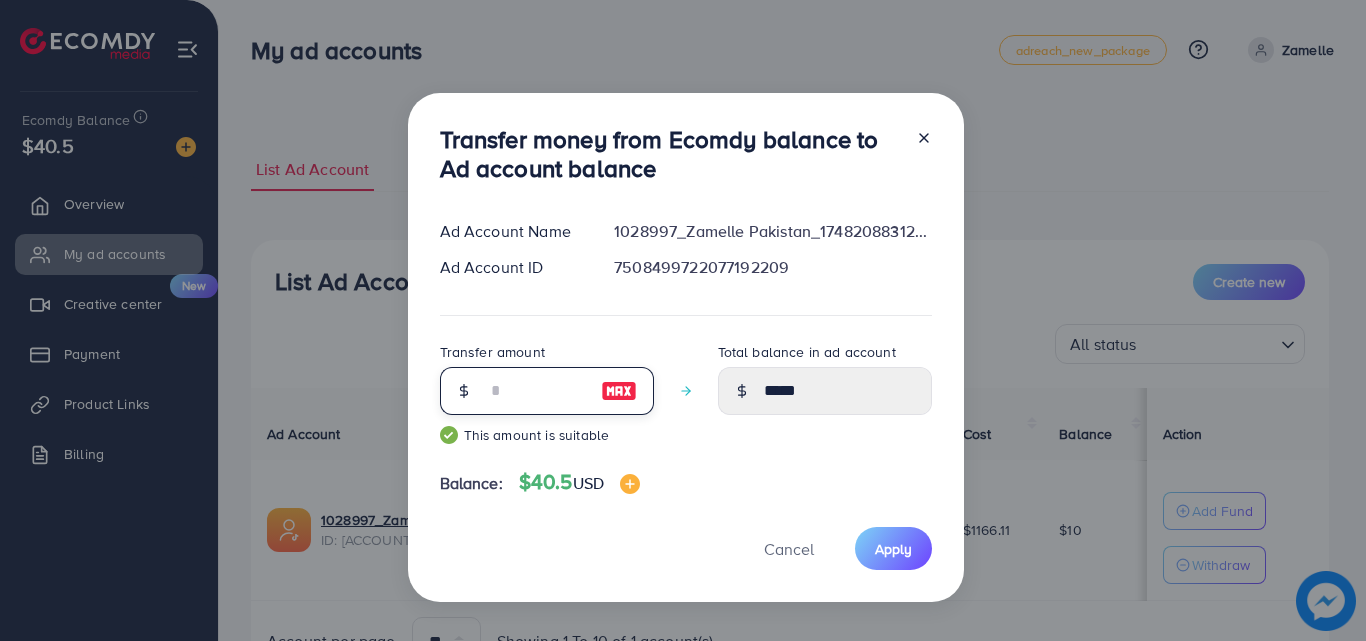 type on "*****" 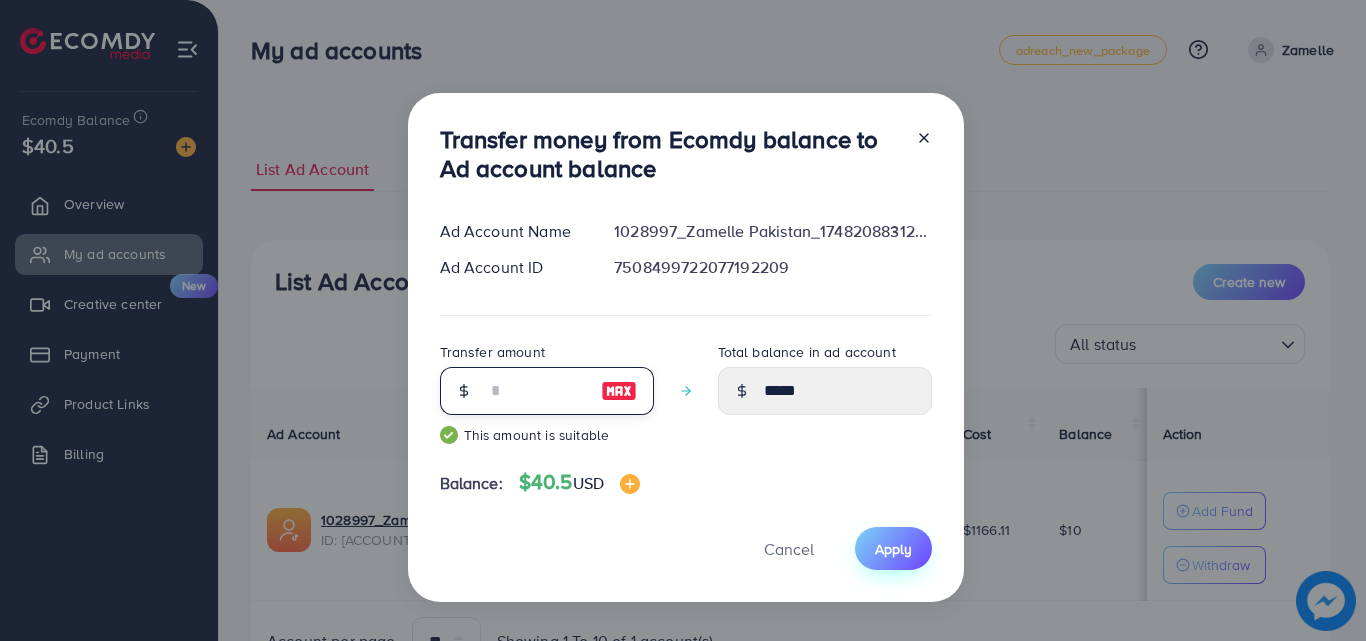 type on "**" 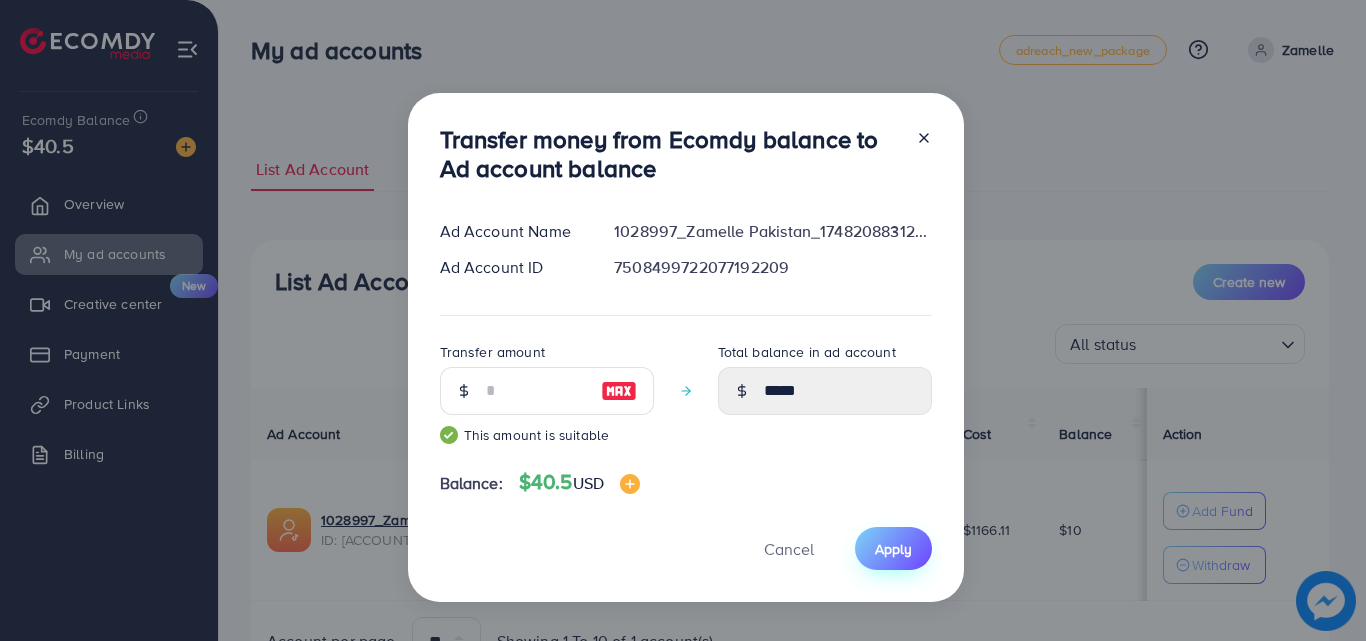 click on "Apply" at bounding box center [893, 549] 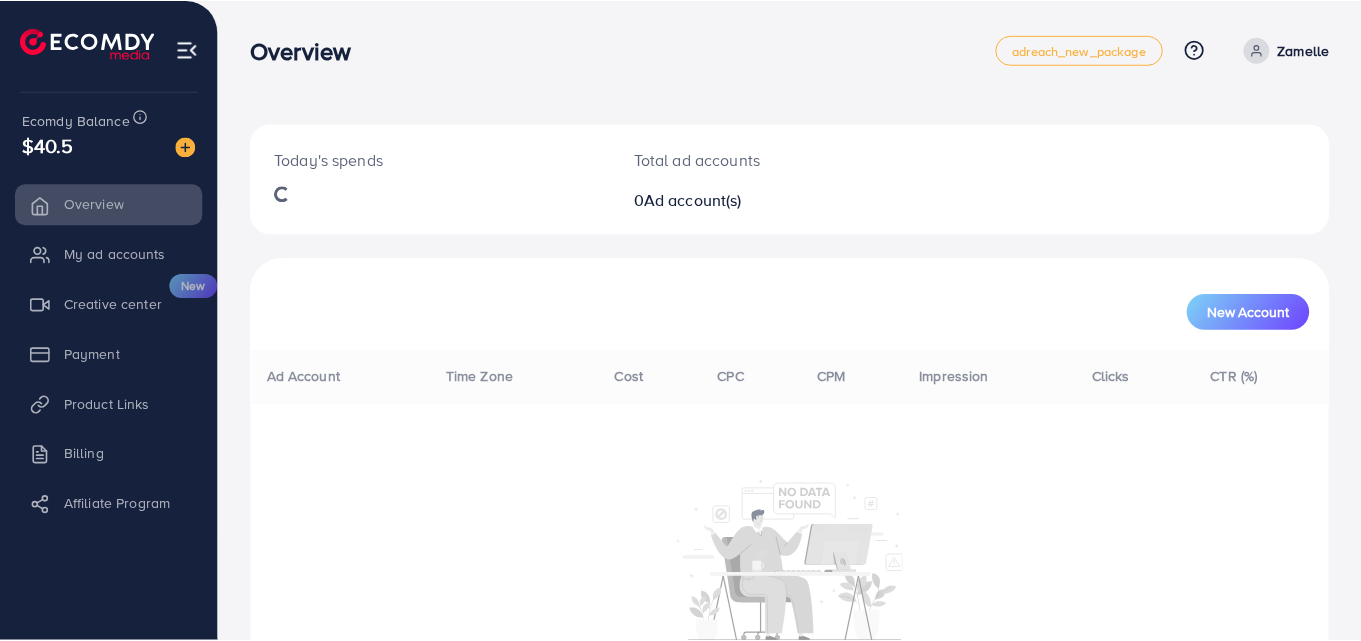 scroll, scrollTop: 0, scrollLeft: 0, axis: both 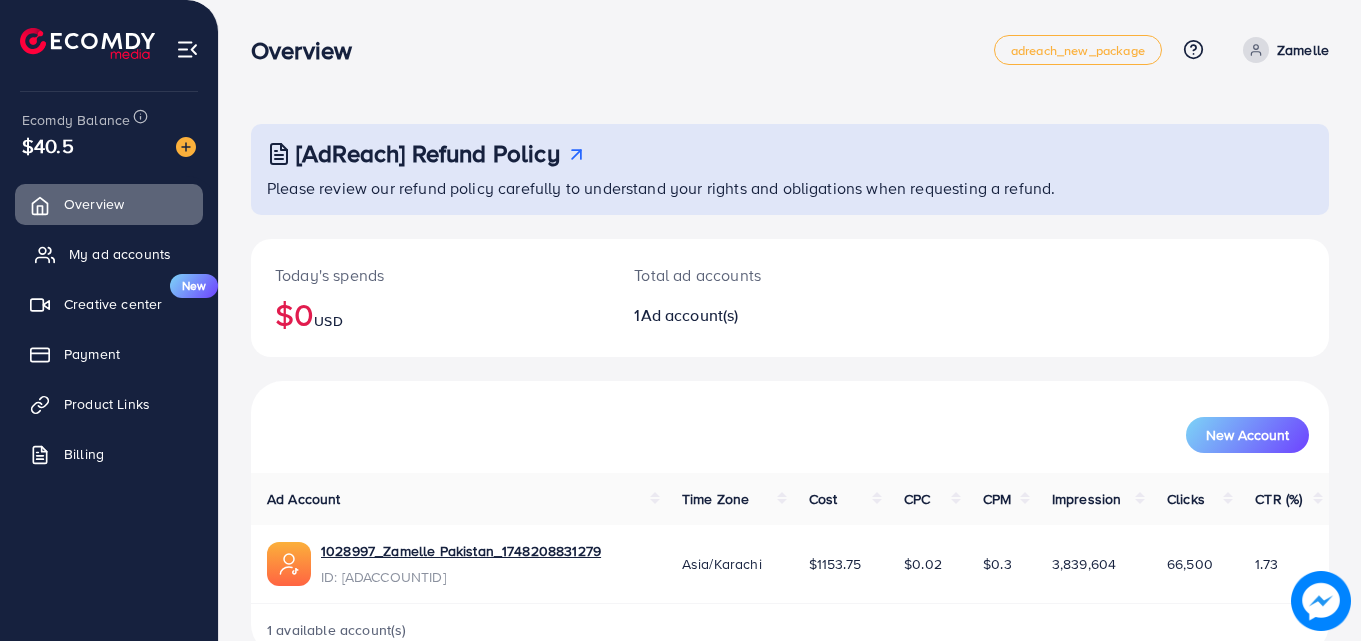 click on "My ad accounts" at bounding box center (120, 254) 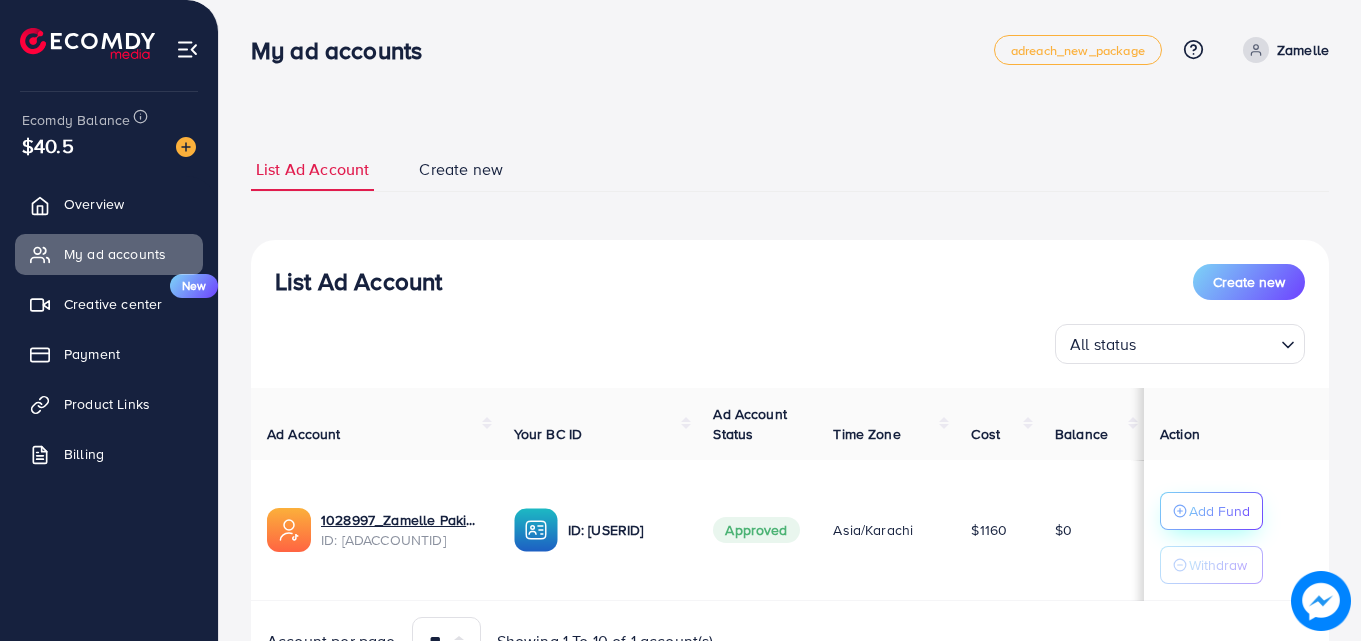 click on "Add Fund" at bounding box center [1219, 511] 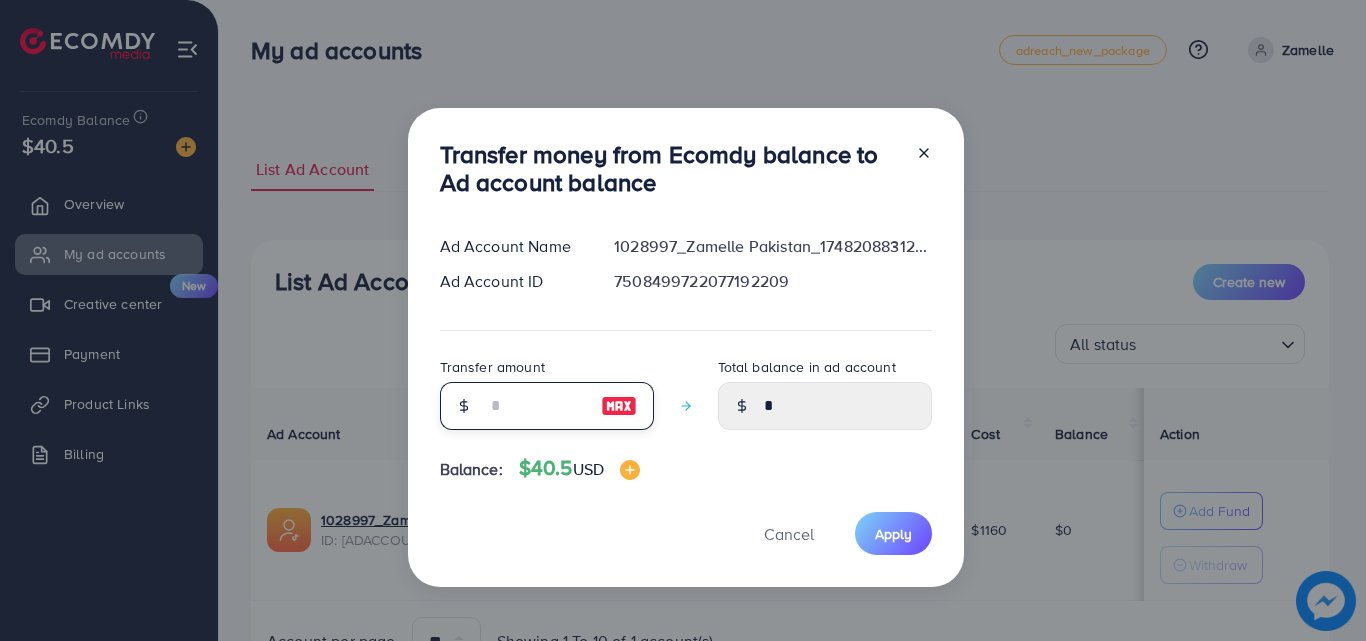 click at bounding box center (536, 406) 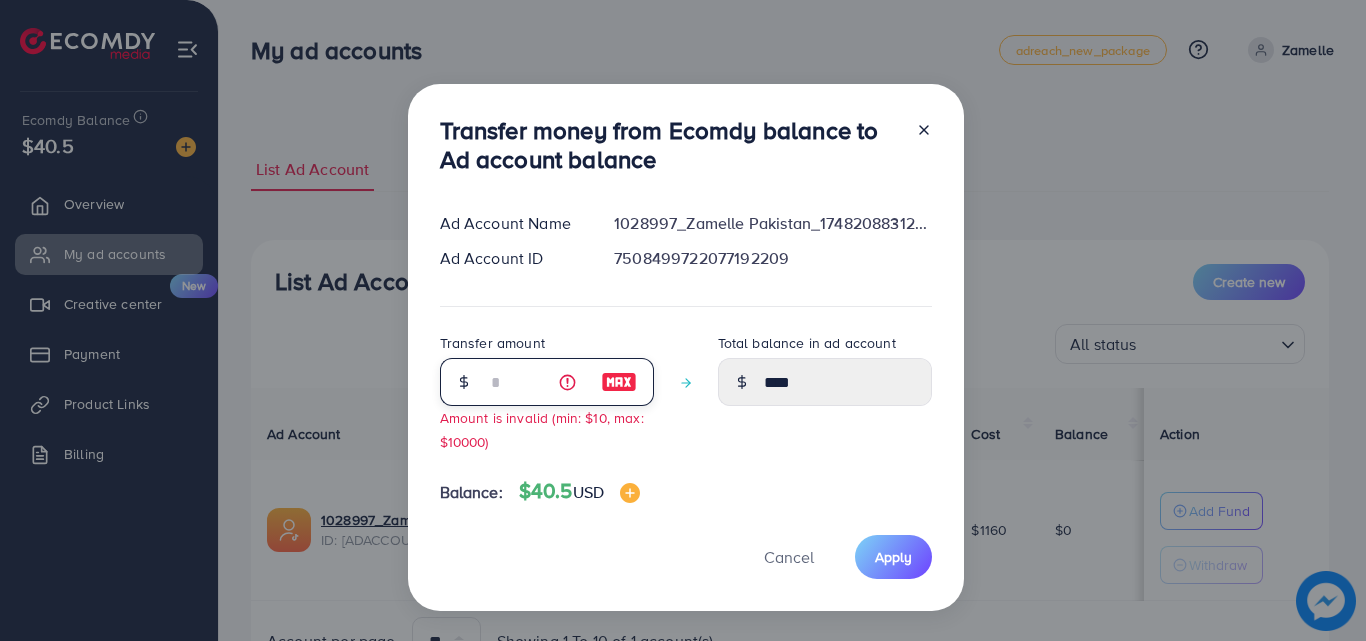 type on "**" 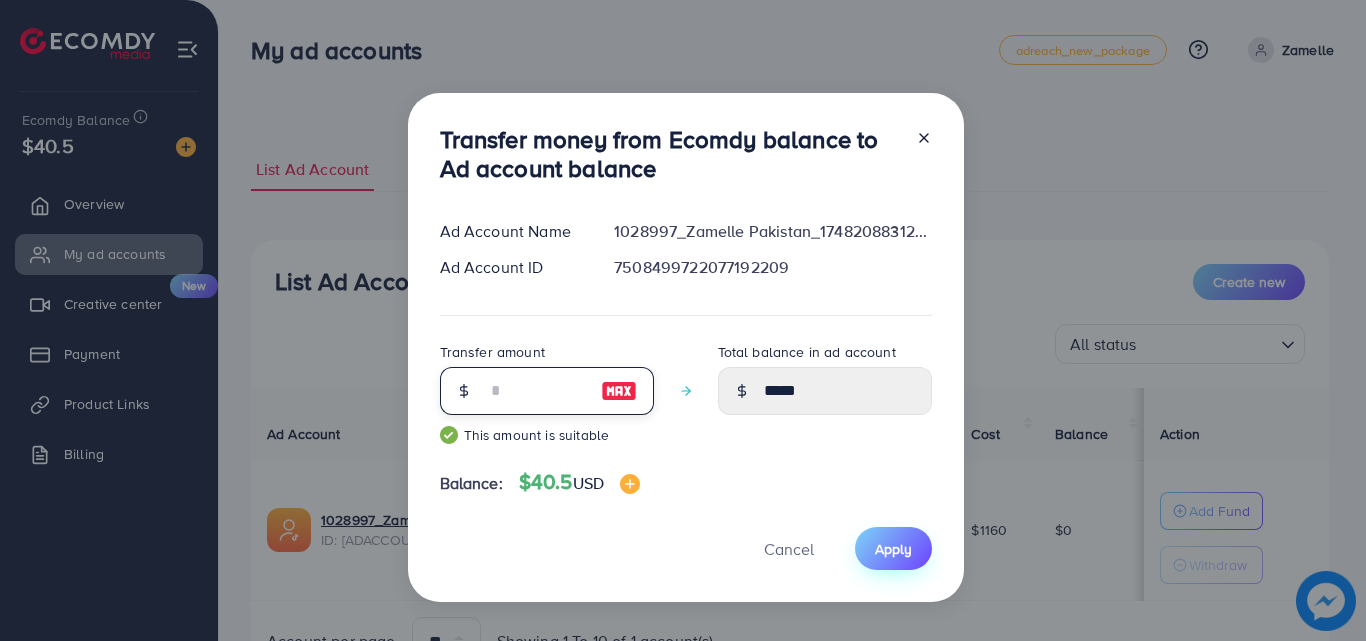 type on "**" 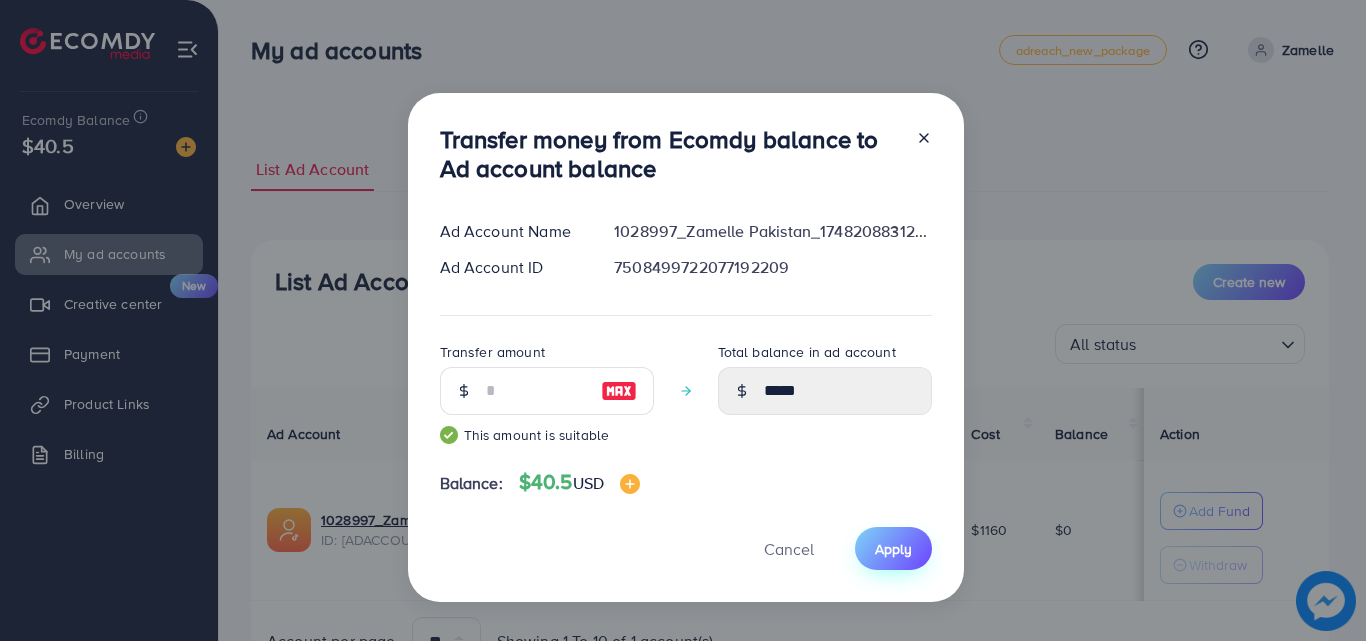 click on "Apply" at bounding box center [893, 549] 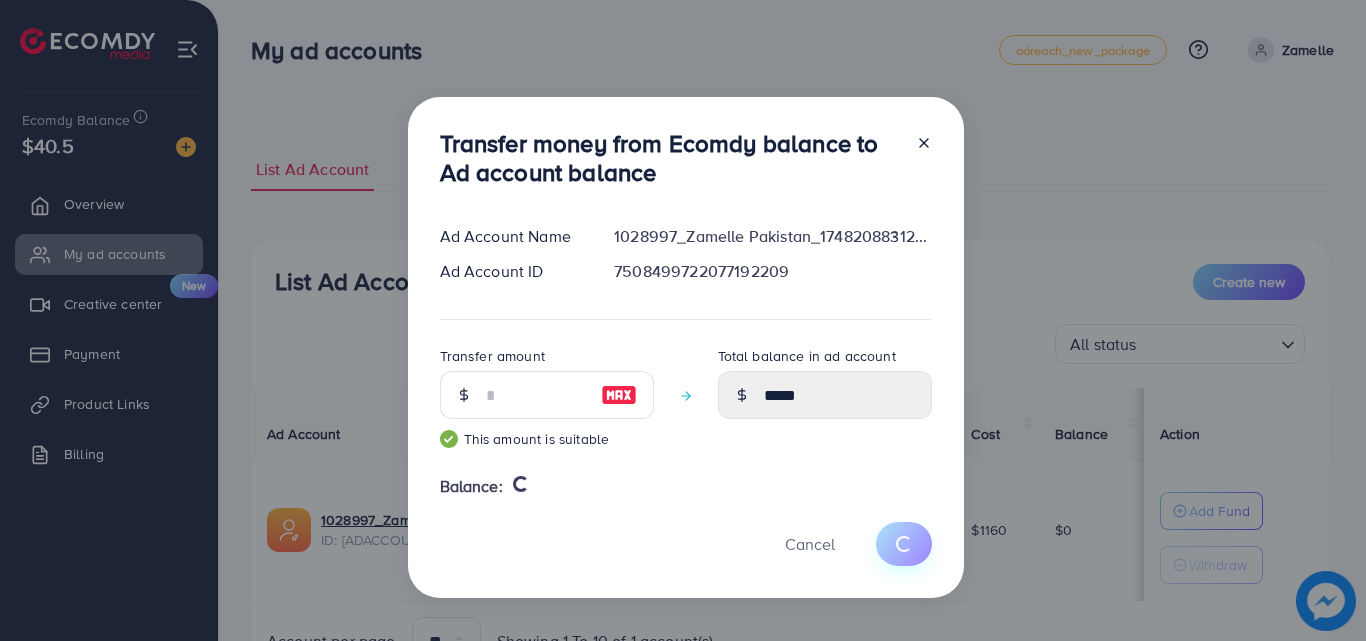 type 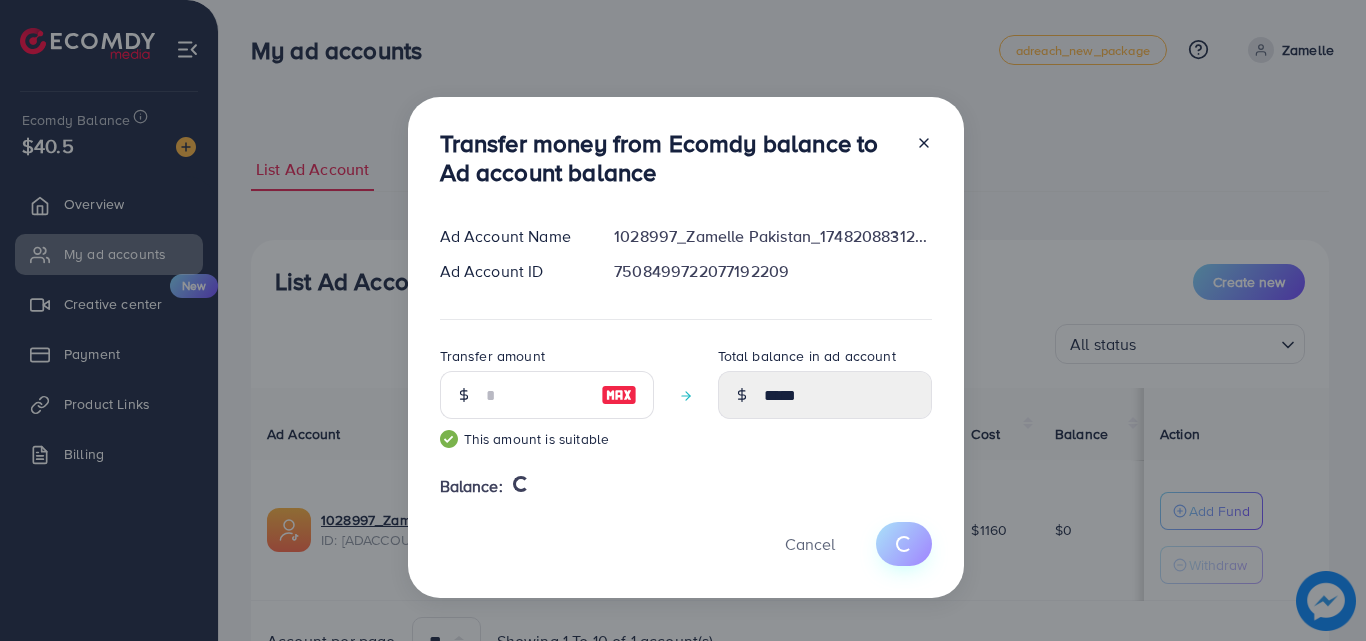 type on "*" 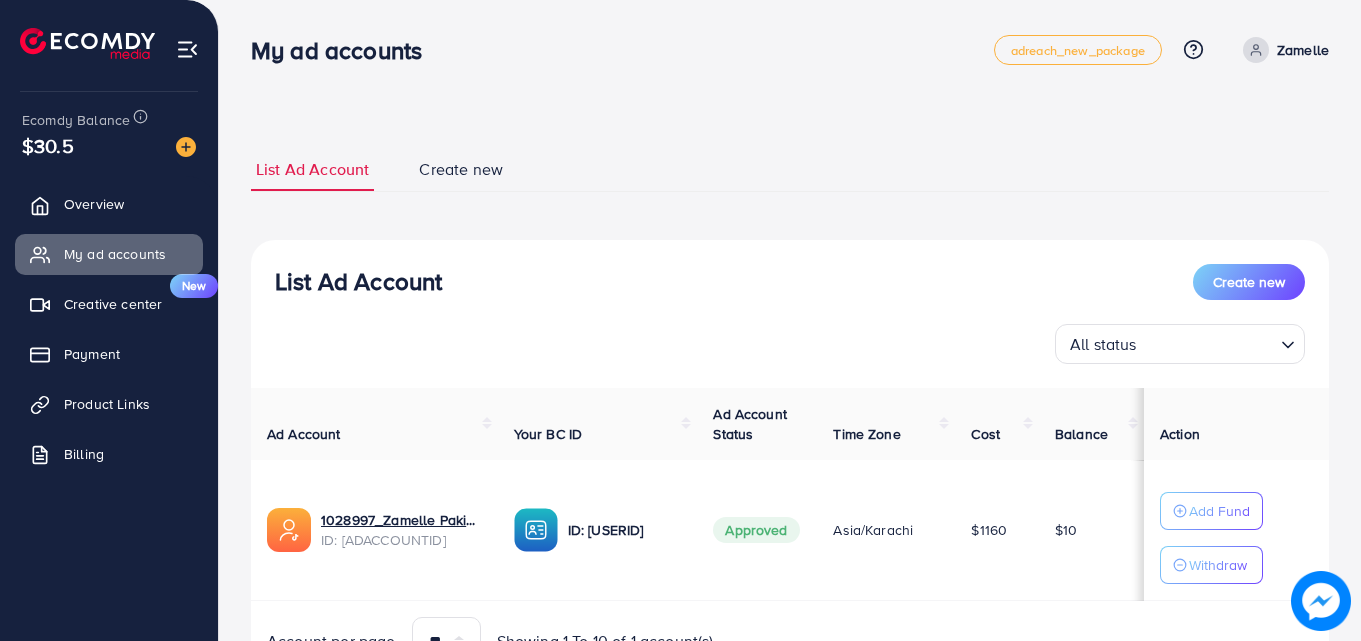 type 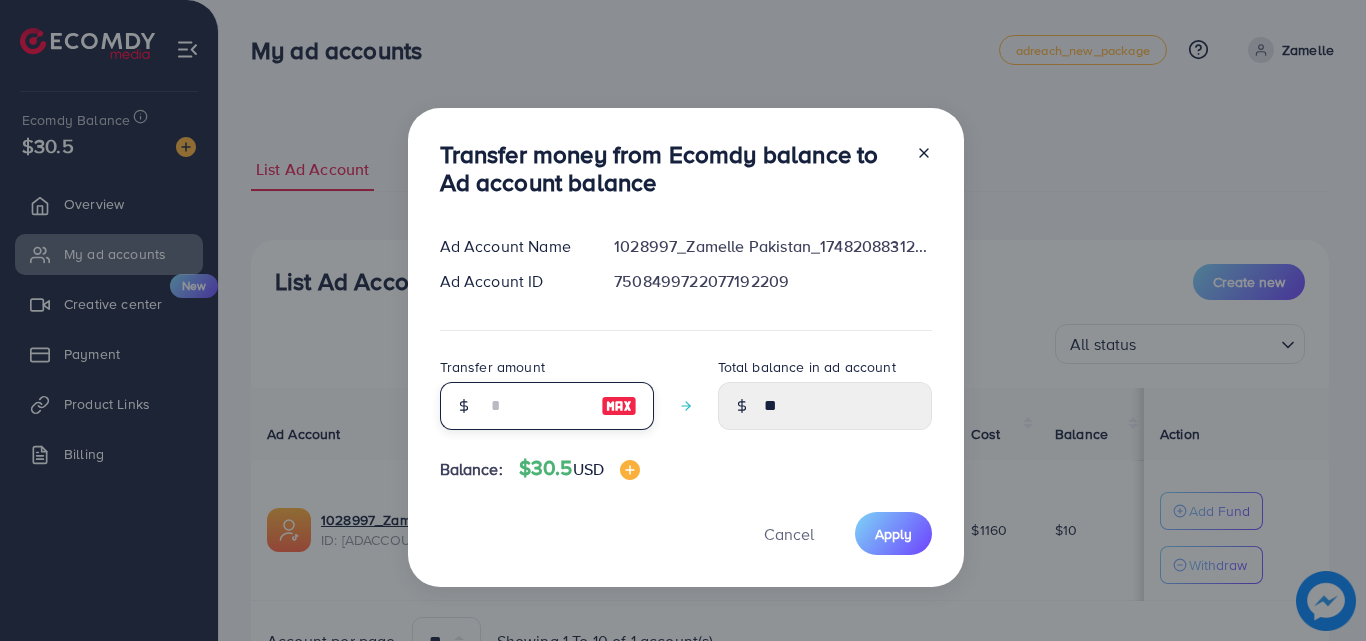 click at bounding box center (536, 406) 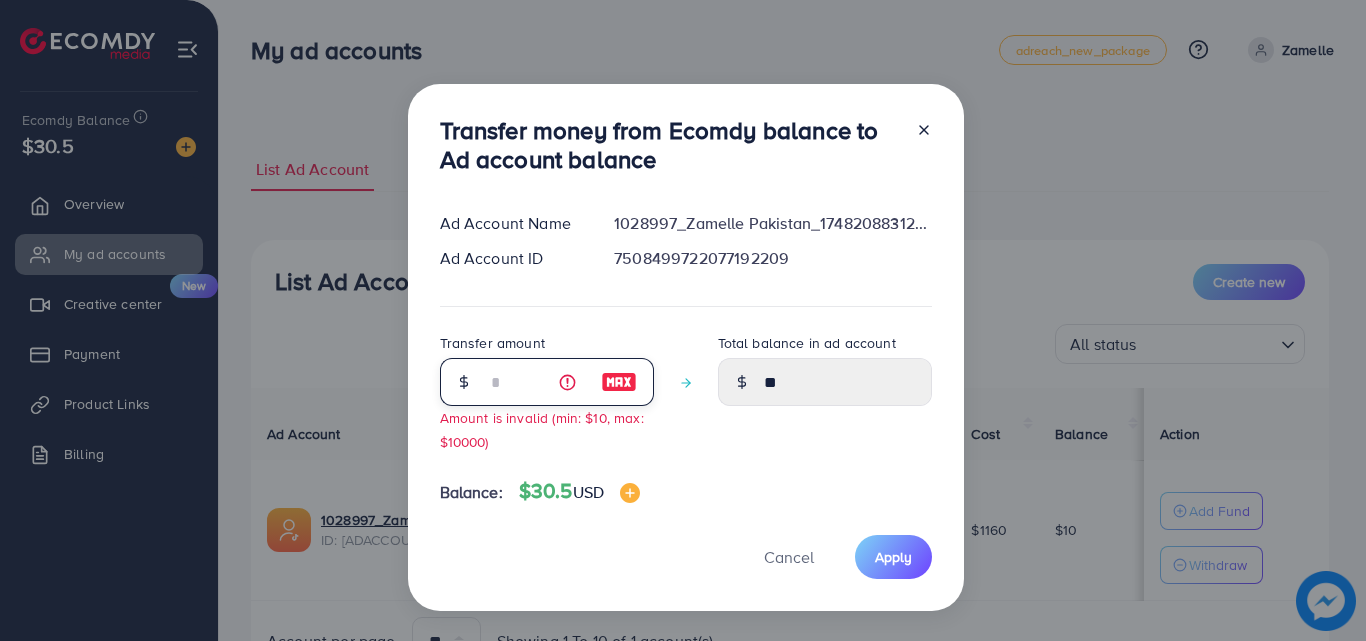 type on "*****" 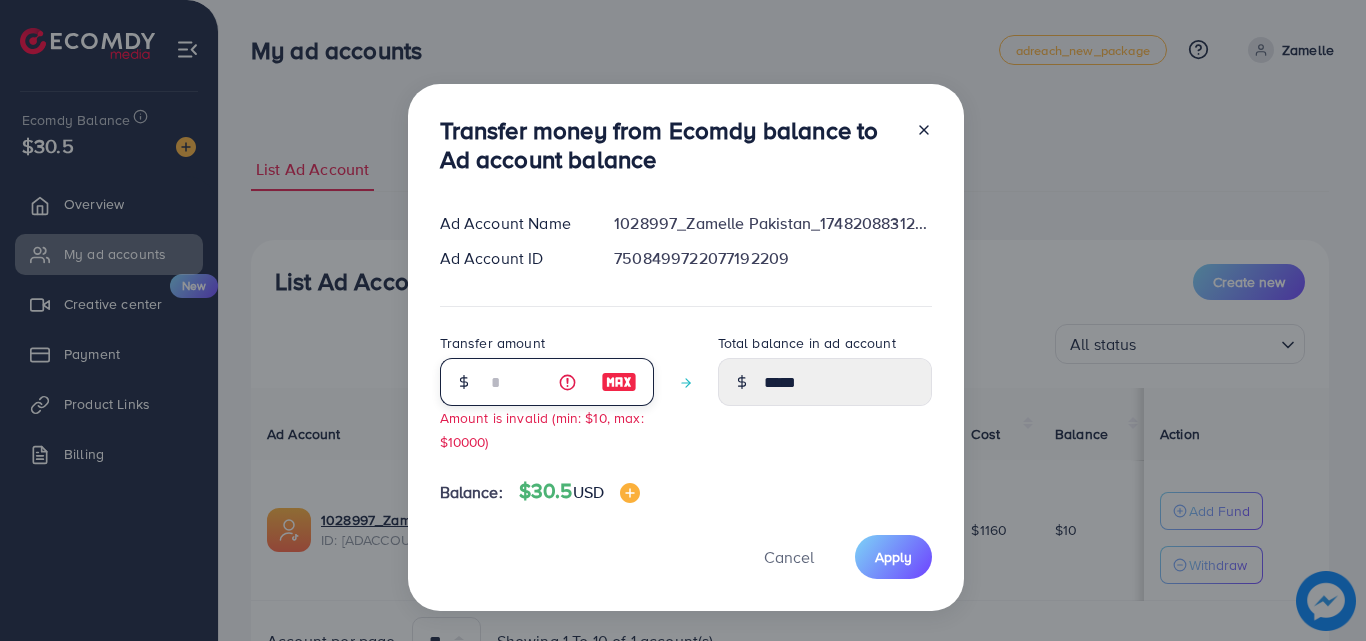 type on "**" 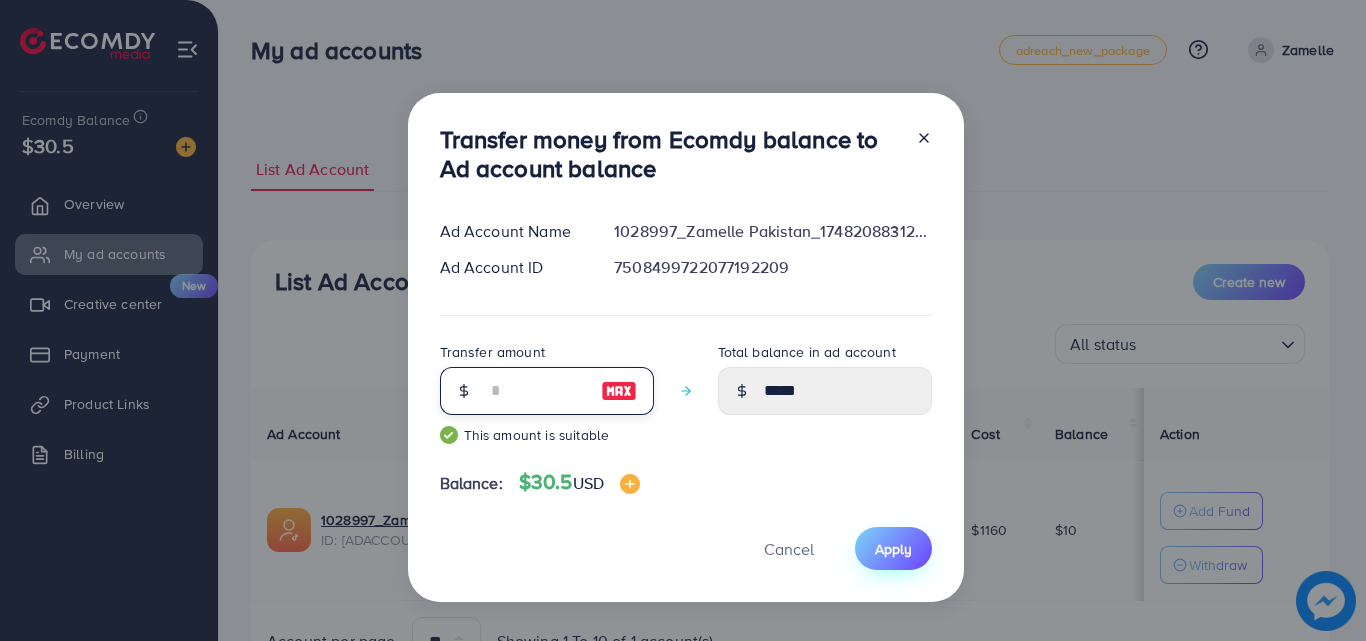 type on "**" 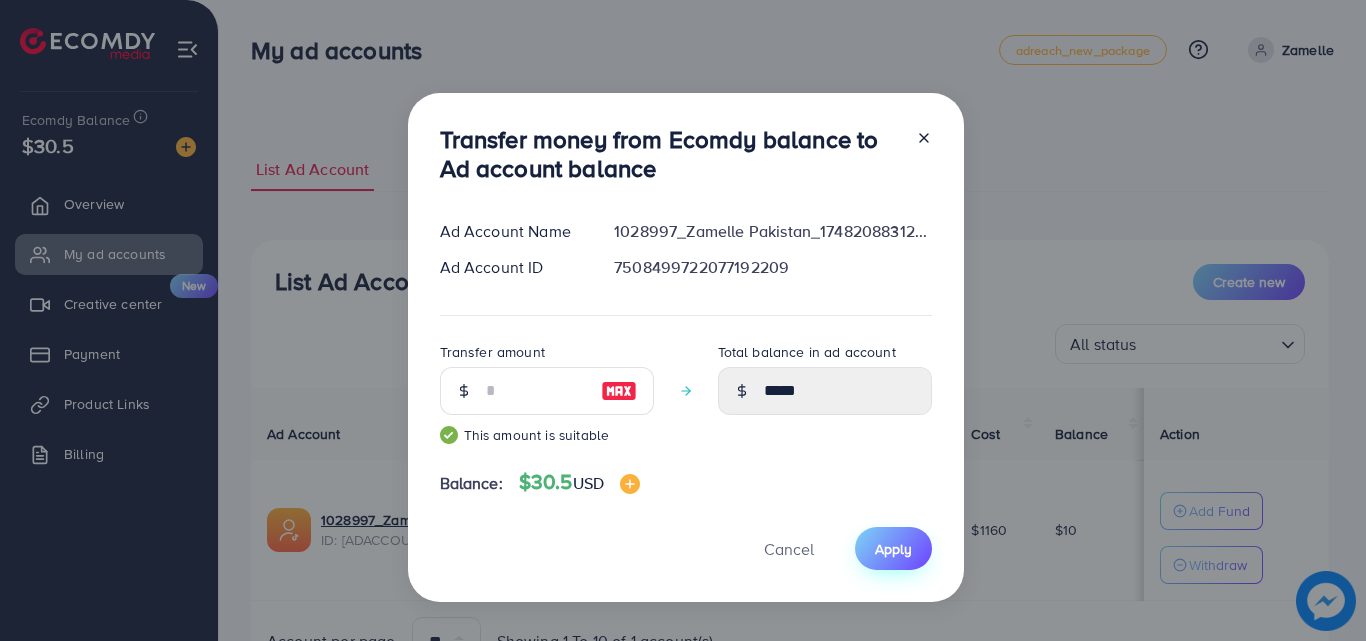 click on "Apply" at bounding box center (893, 549) 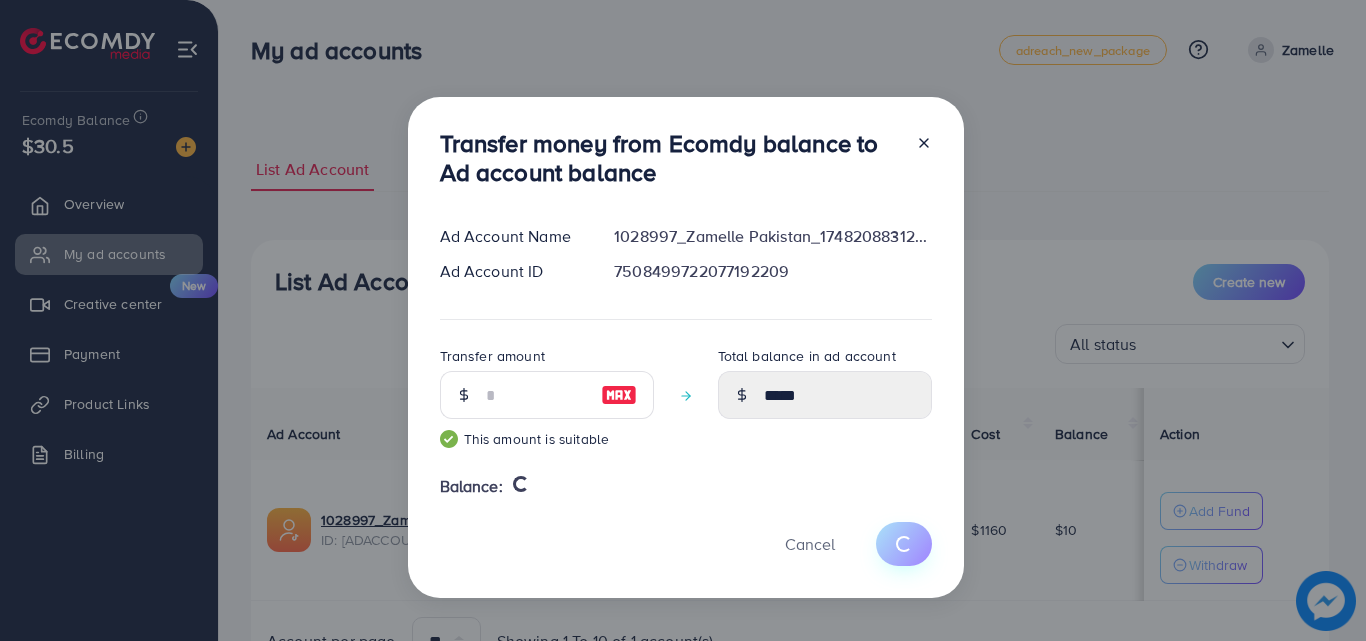 type 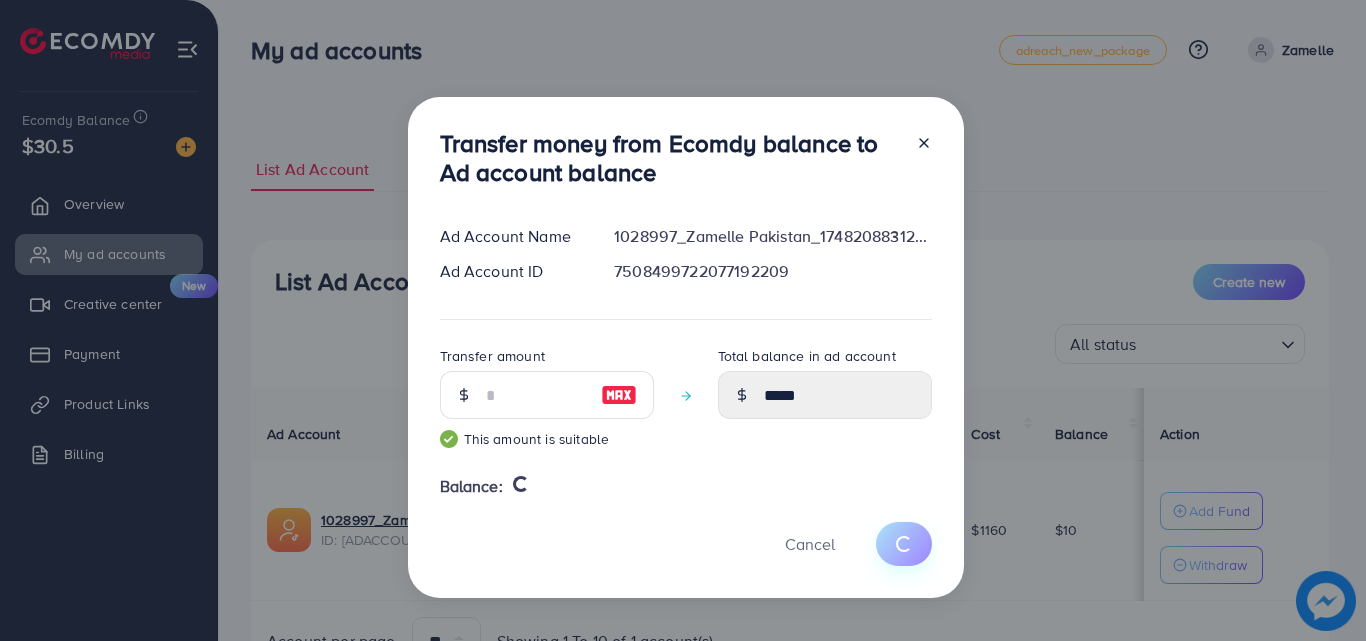 type on "**" 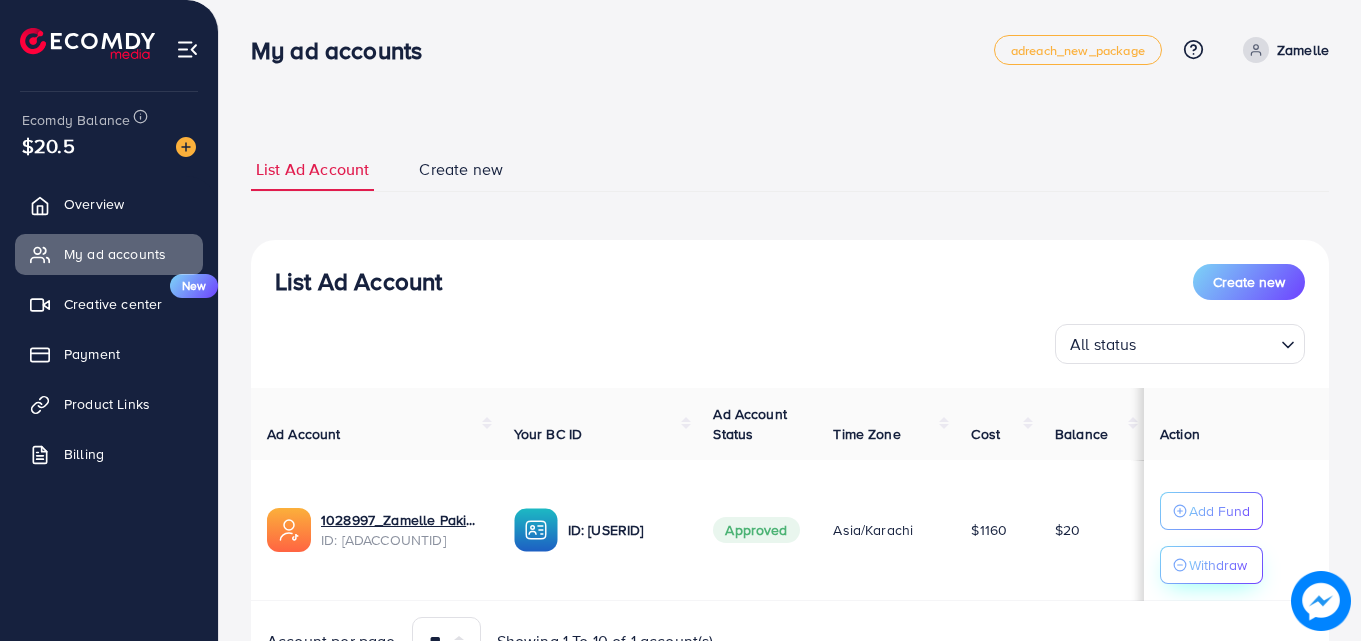 click 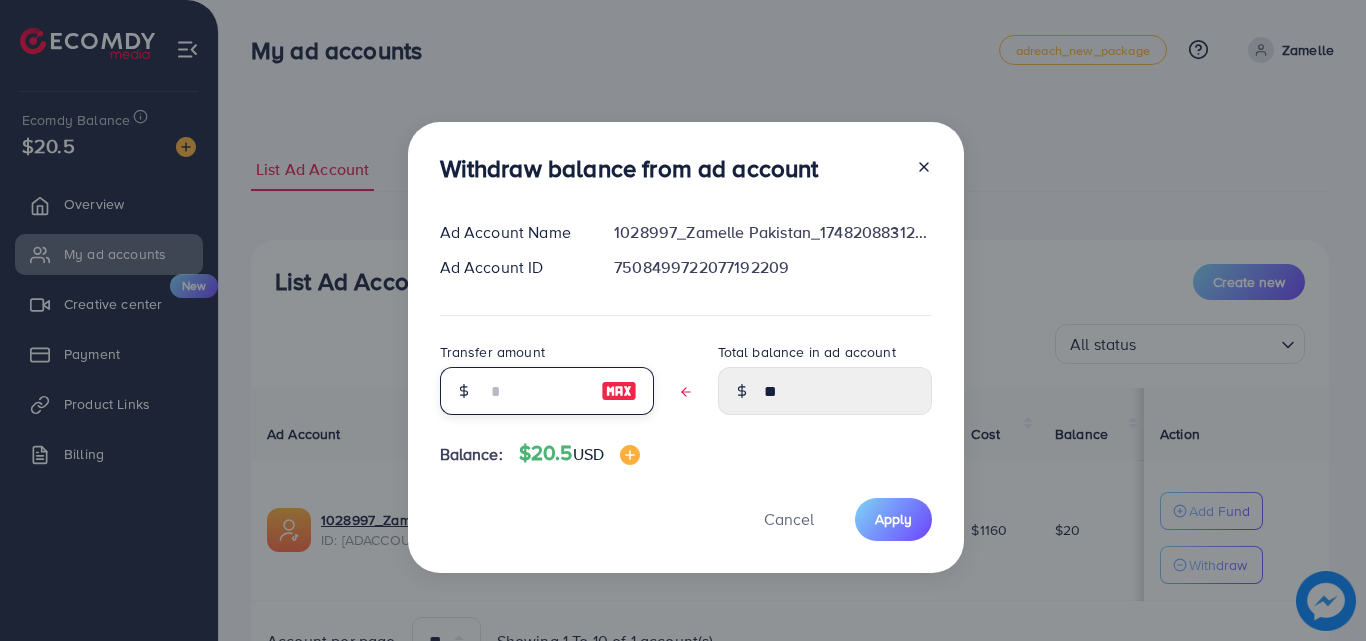 click at bounding box center [536, 391] 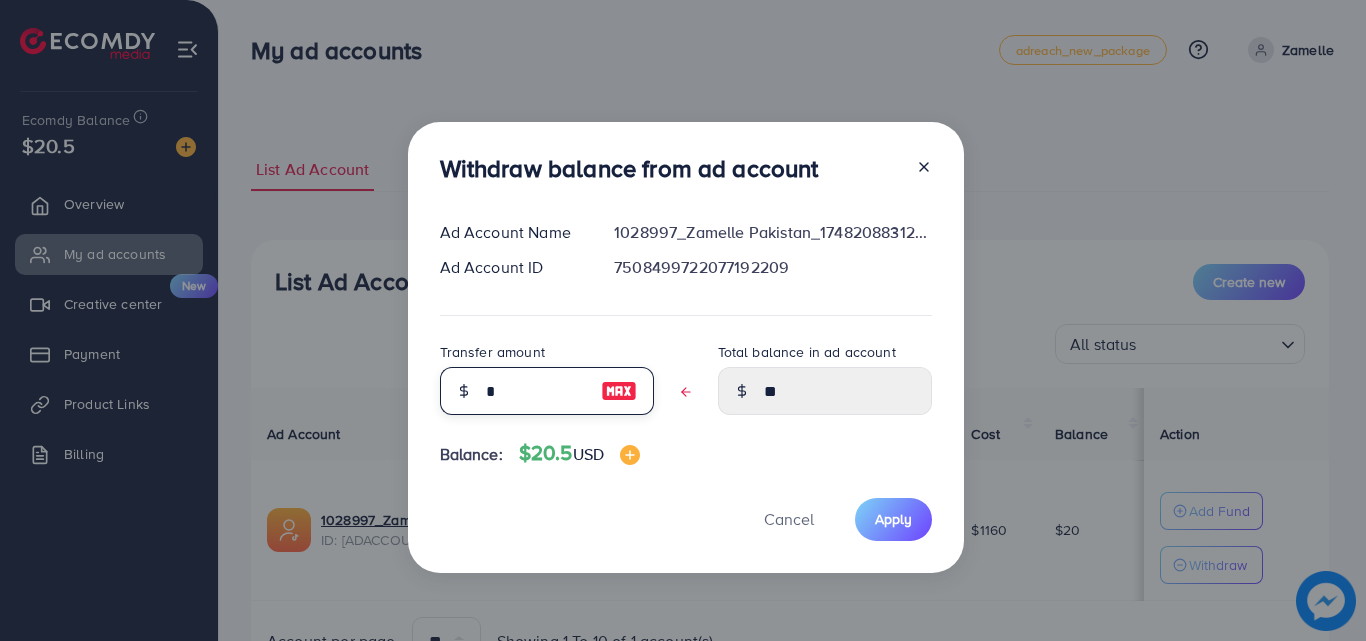 type on "*****" 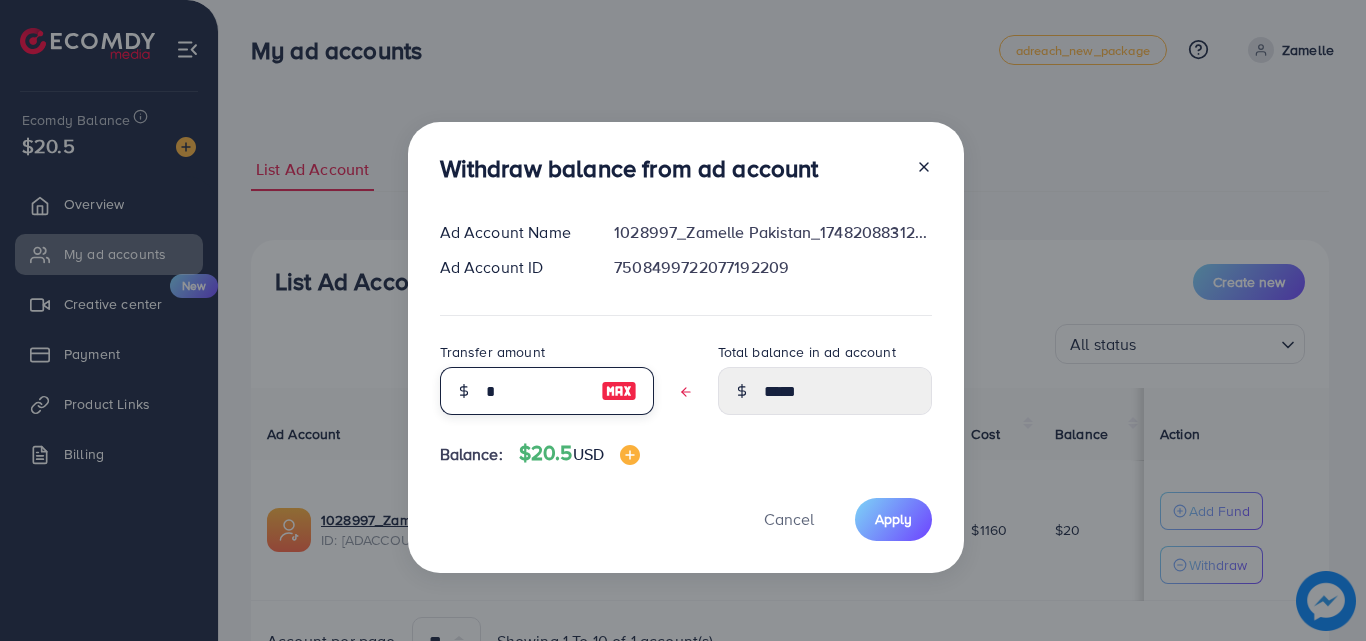 type on "**" 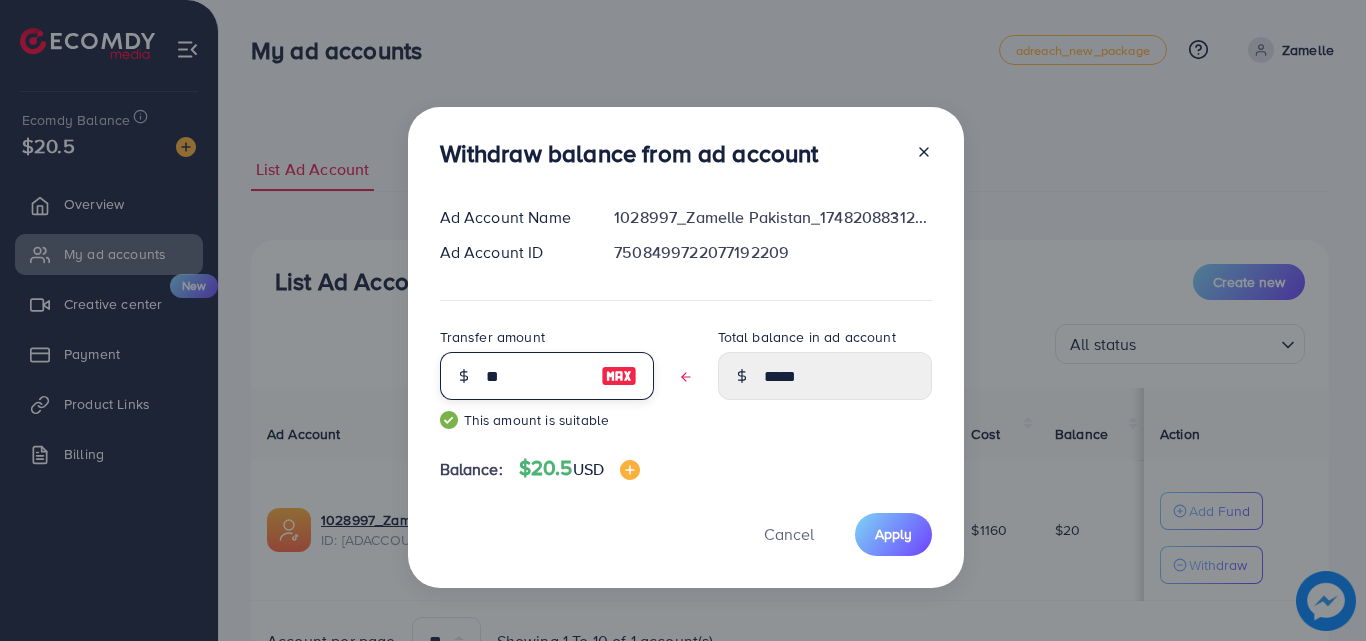 type on "*****" 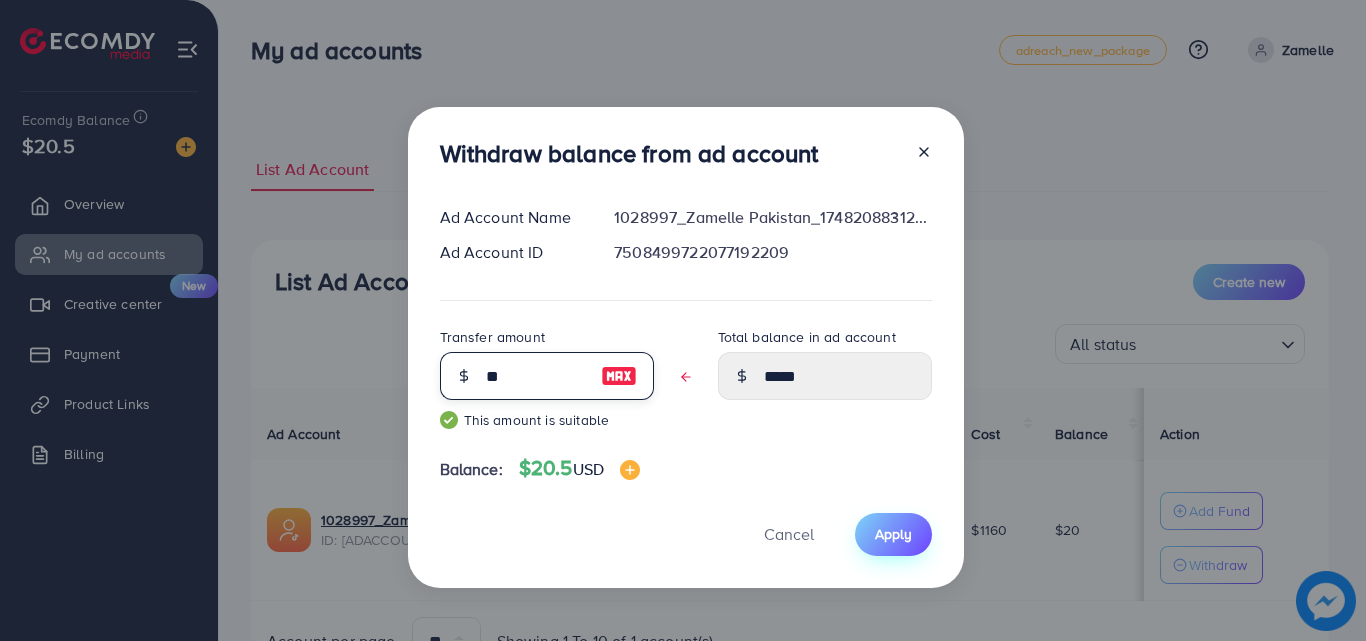 type on "**" 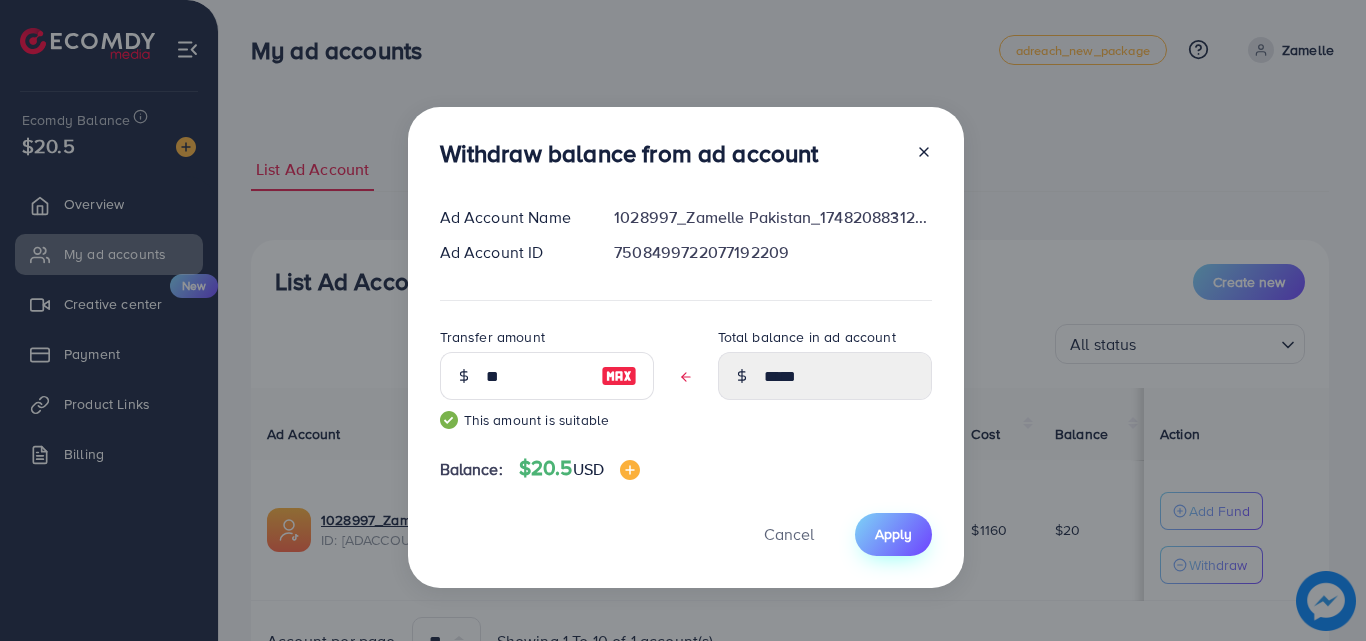 click on "Apply" at bounding box center [893, 534] 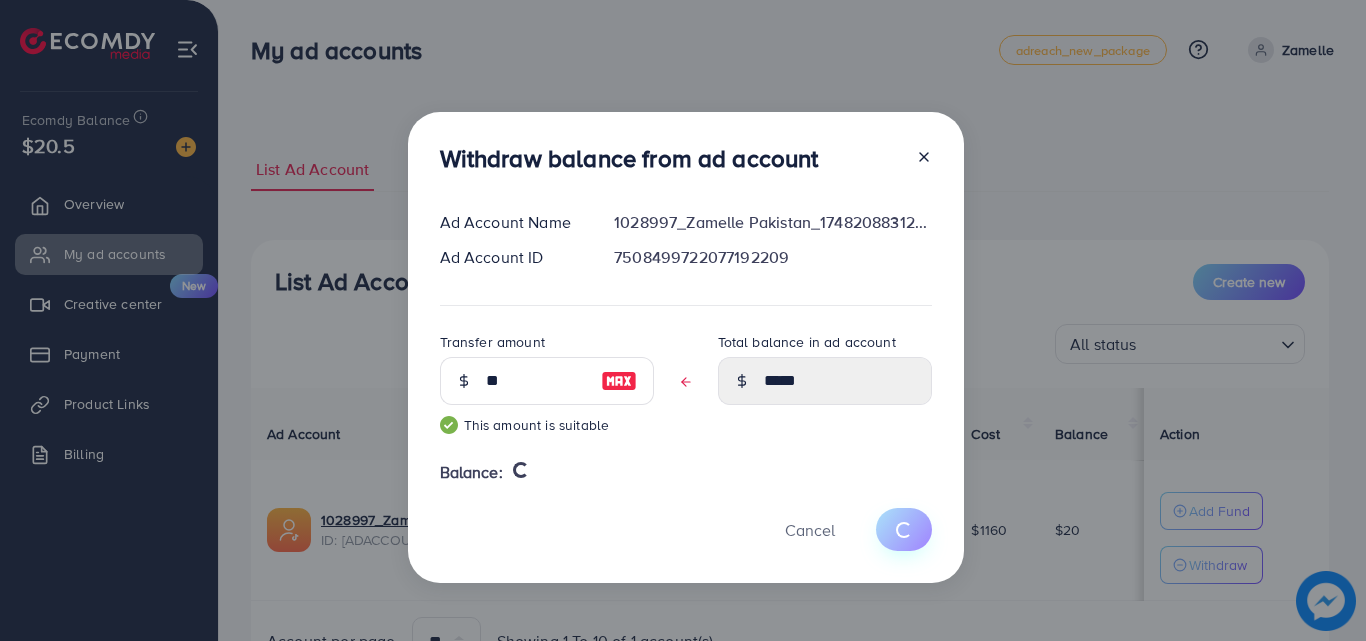 type 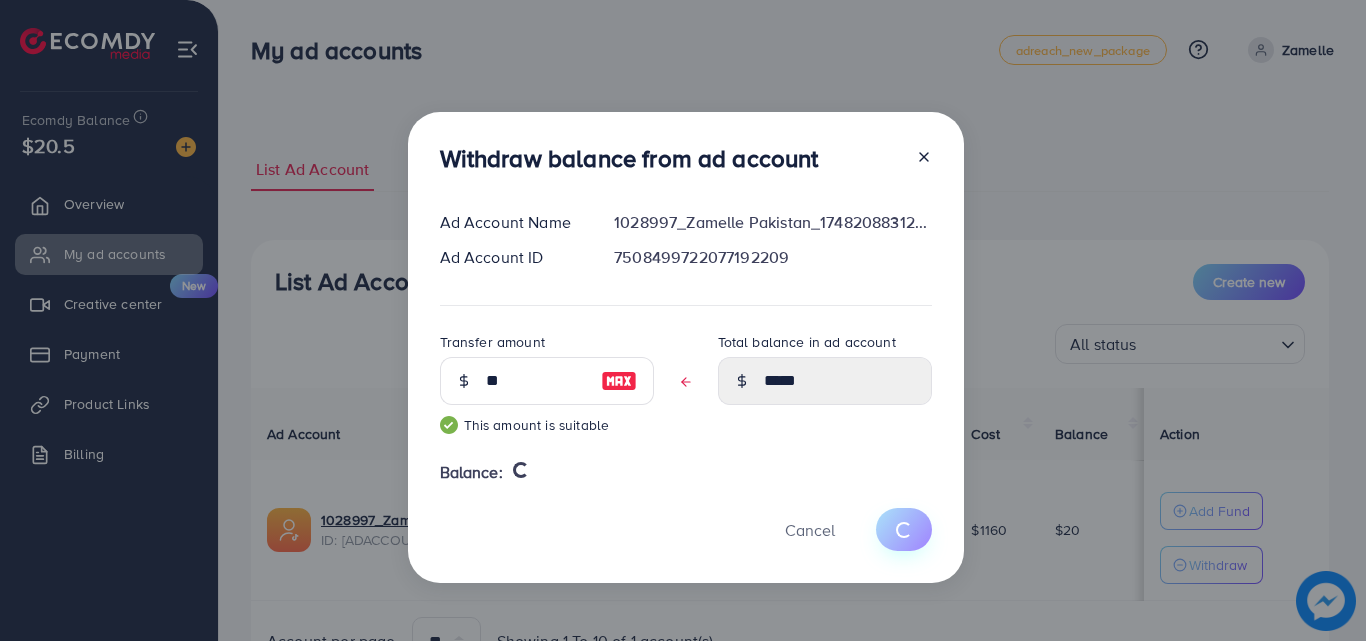 type on "**" 